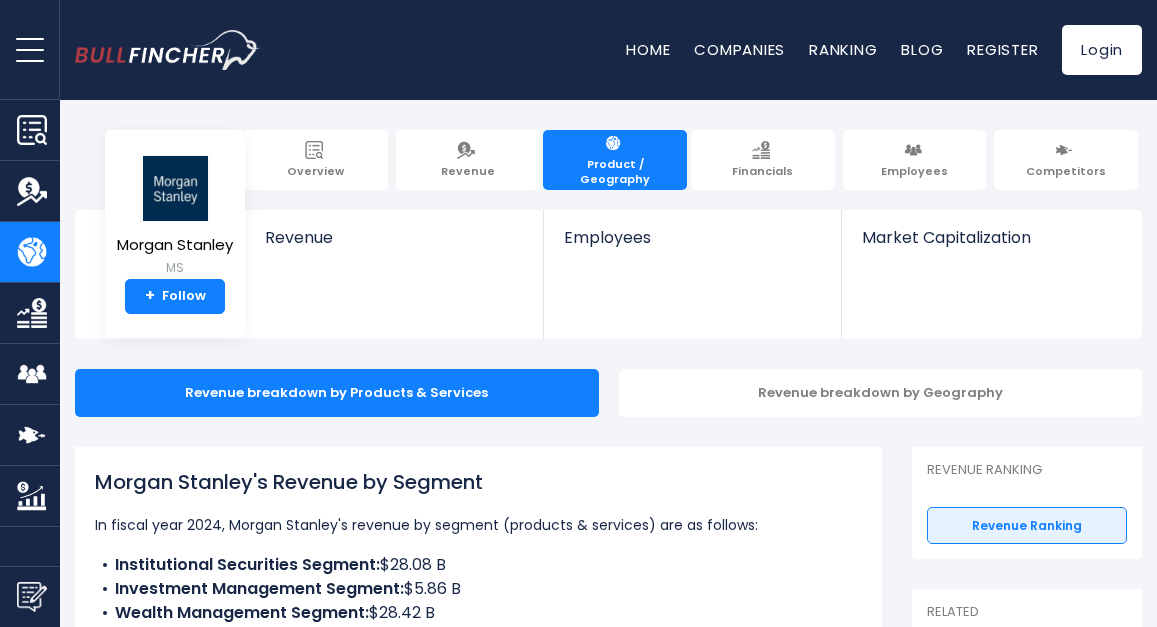 scroll, scrollTop: 0, scrollLeft: 0, axis: both 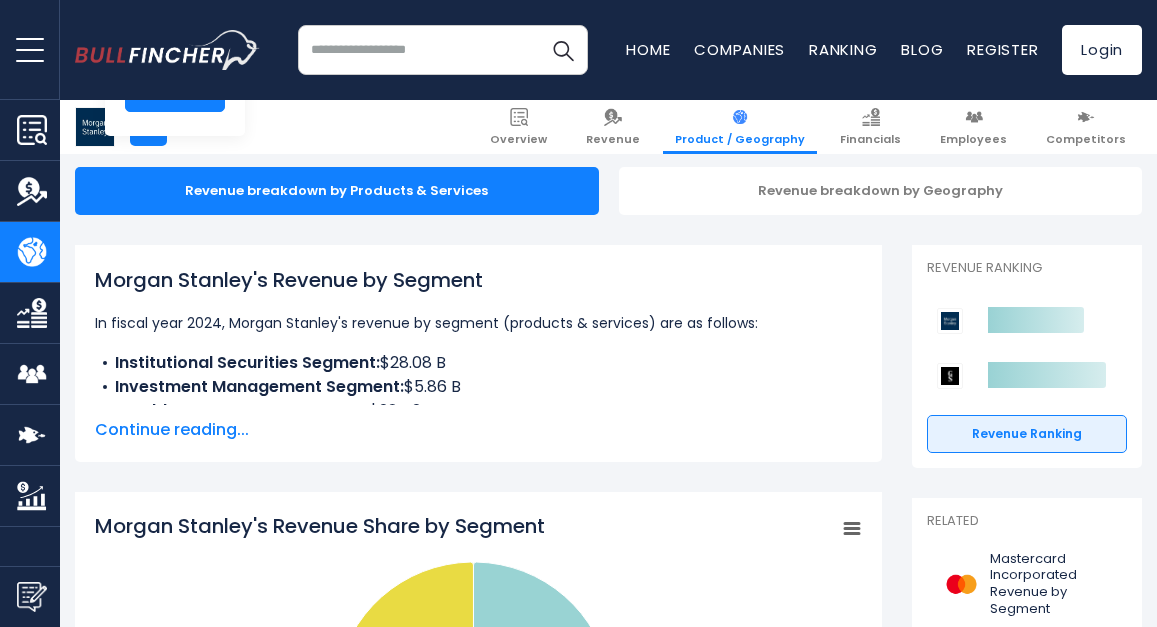 click on "Continue reading..." at bounding box center (478, 430) 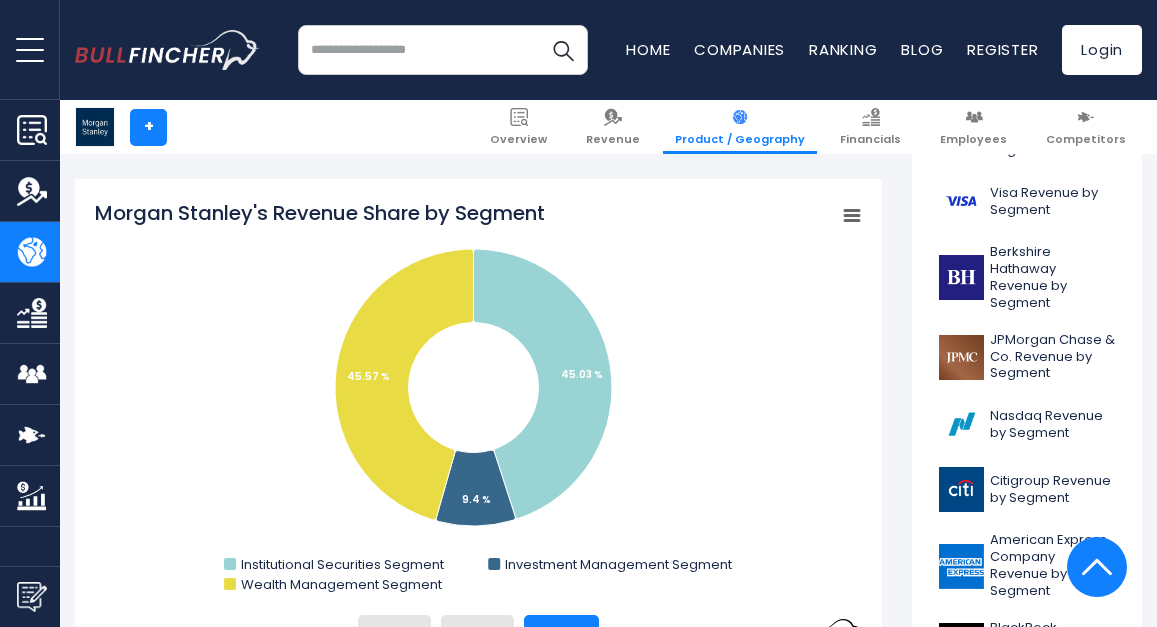 scroll, scrollTop: 670, scrollLeft: 0, axis: vertical 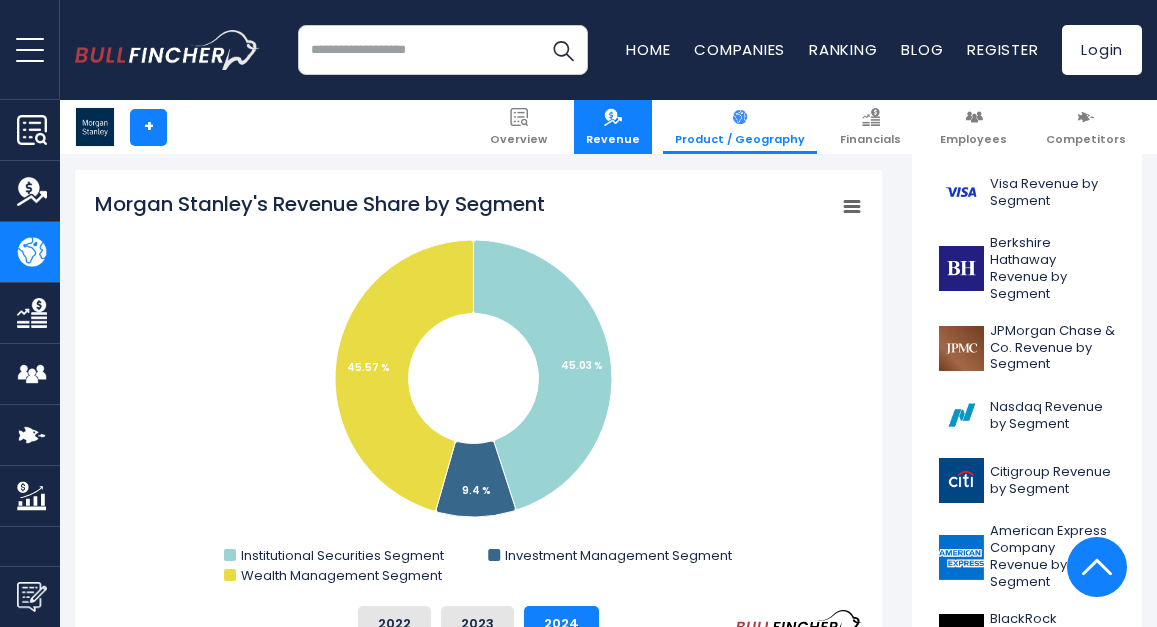 click on "Revenue" at bounding box center (613, 139) 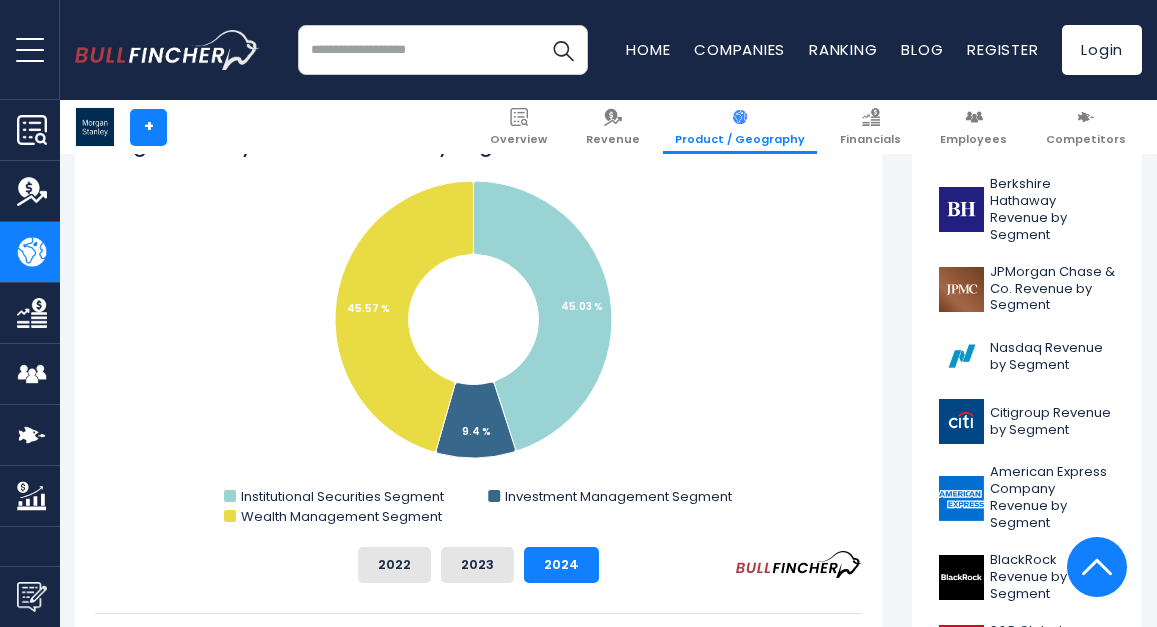scroll, scrollTop: 733, scrollLeft: 0, axis: vertical 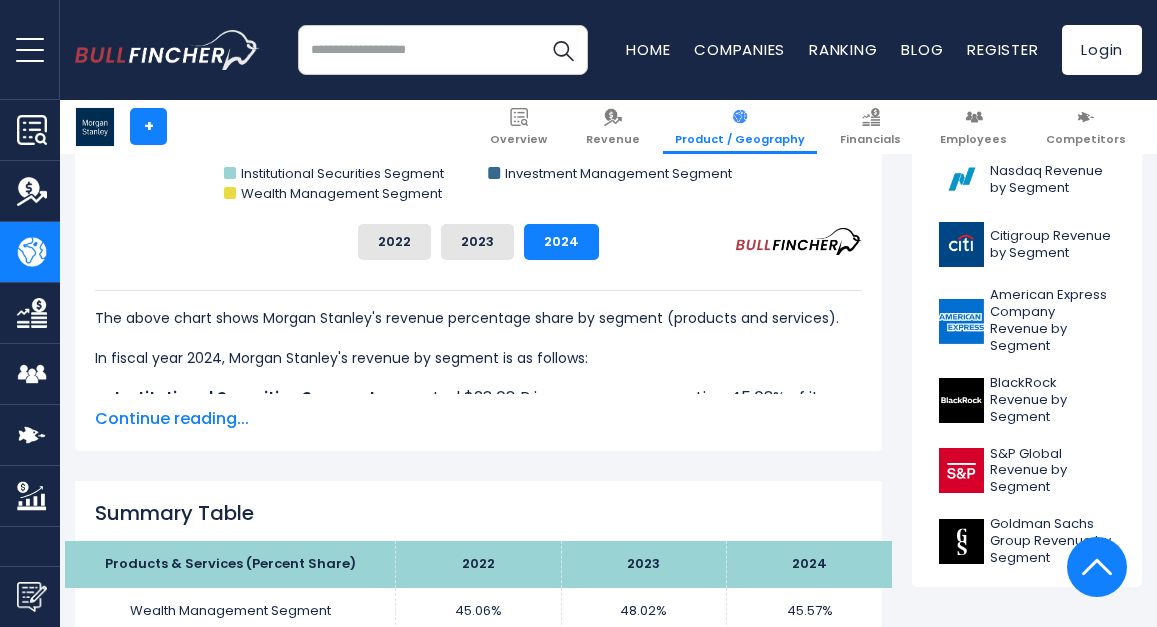 click on "In fiscal year 2024, Morgan Stanley's revenue by segment is as follows:" at bounding box center [478, 358] 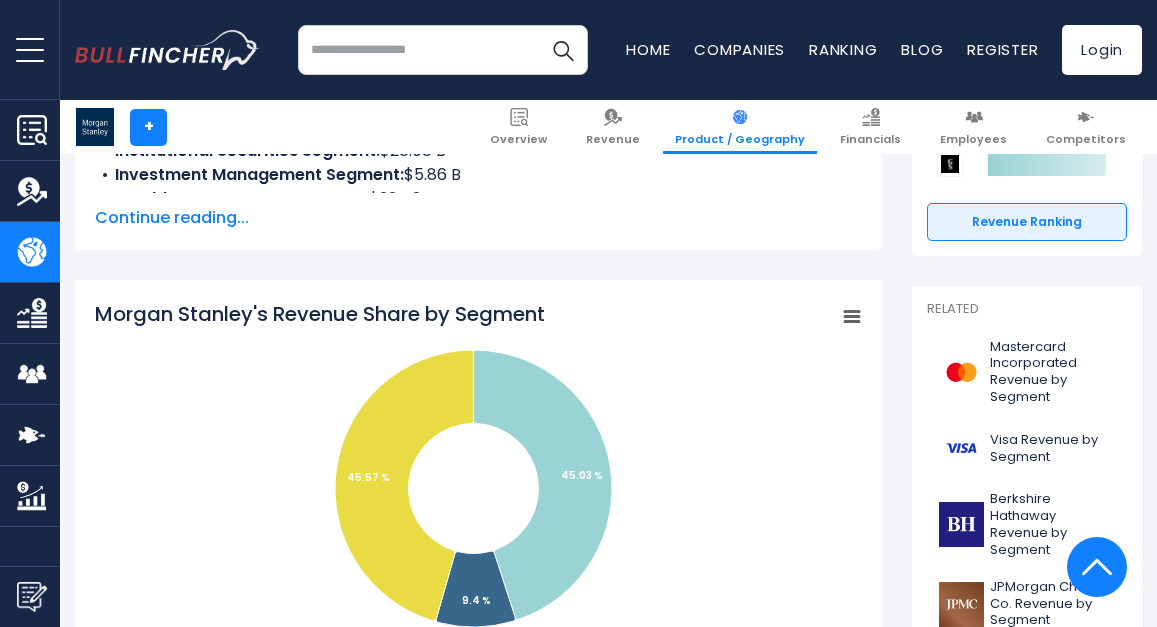scroll, scrollTop: 411, scrollLeft: 0, axis: vertical 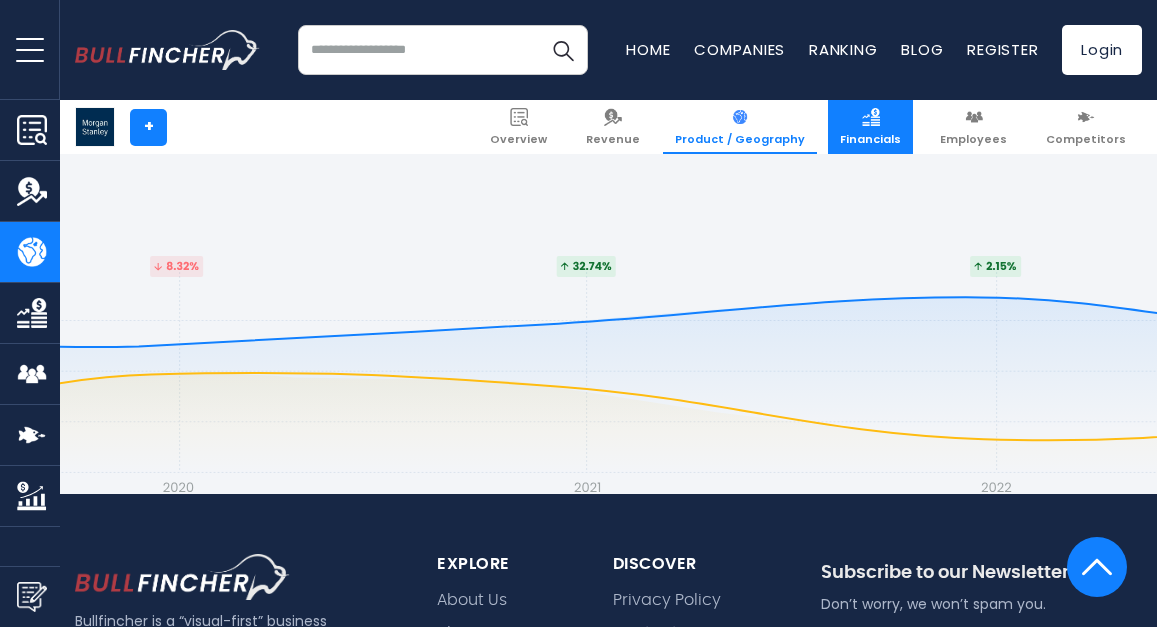 click on "Financials" at bounding box center [870, 127] 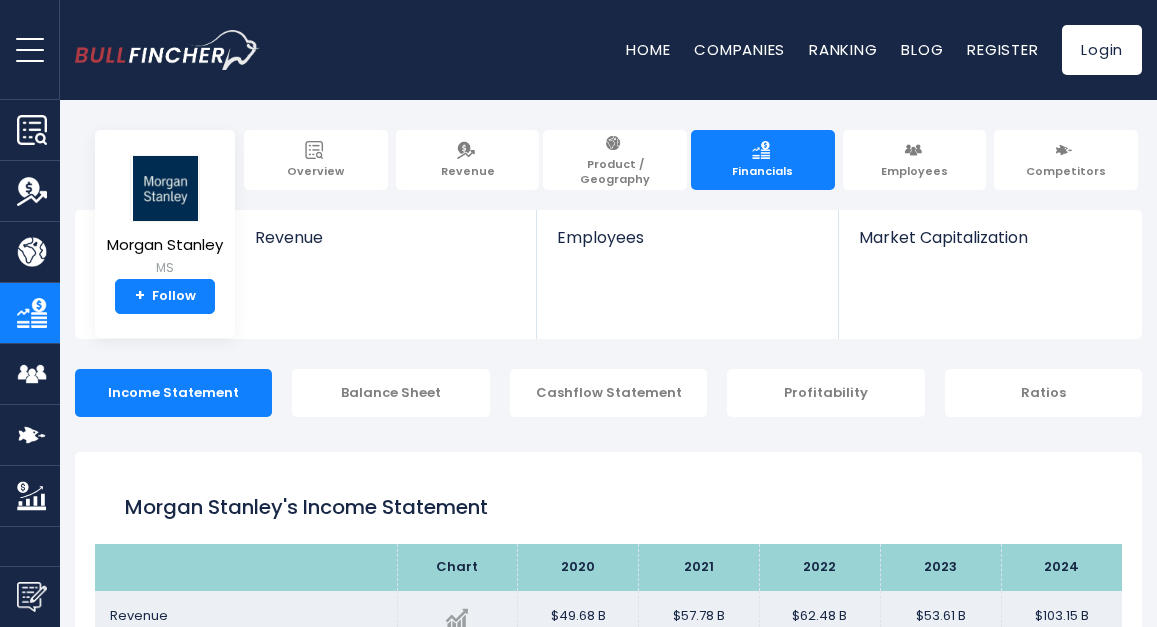 scroll, scrollTop: 0, scrollLeft: 0, axis: both 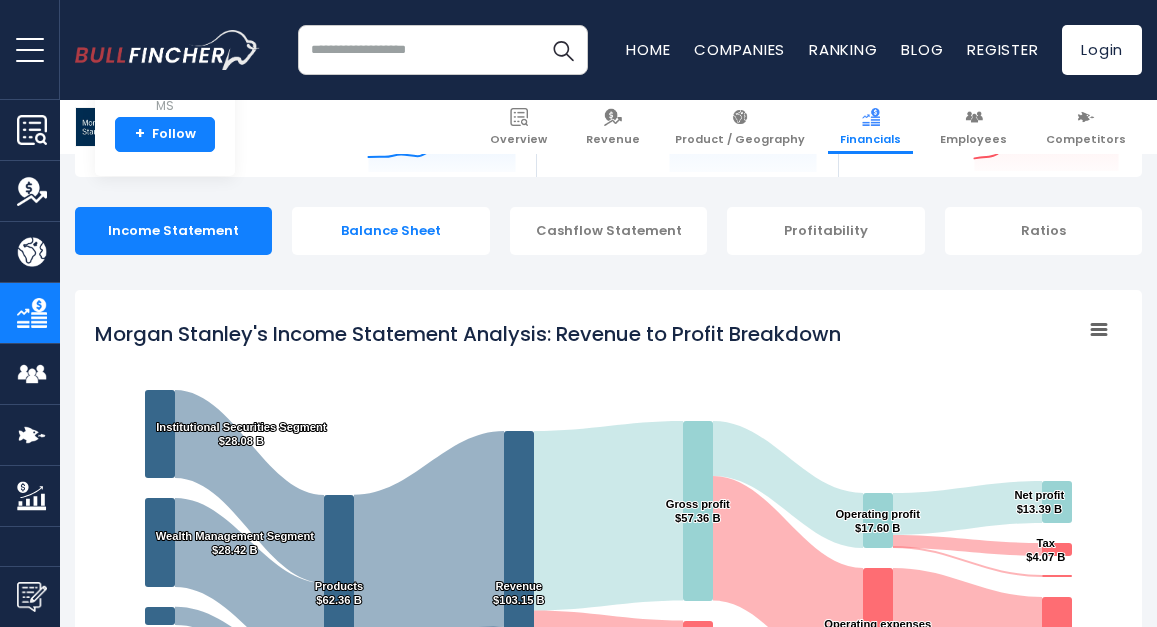 click on "Balance Sheet" at bounding box center (390, 231) 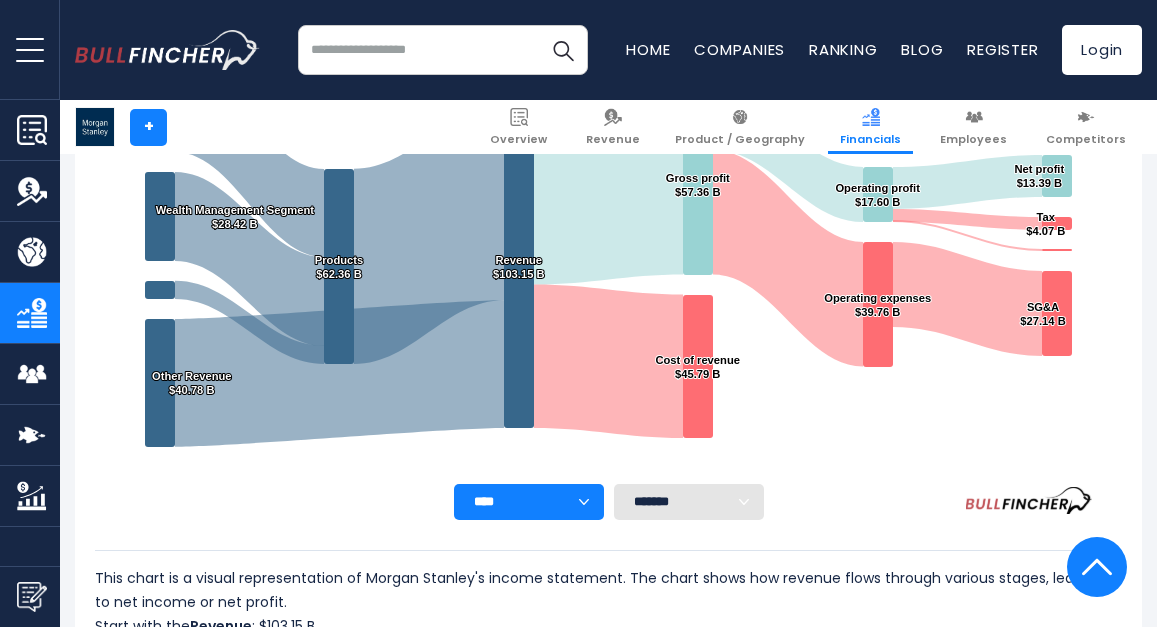 scroll, scrollTop: 0, scrollLeft: 0, axis: both 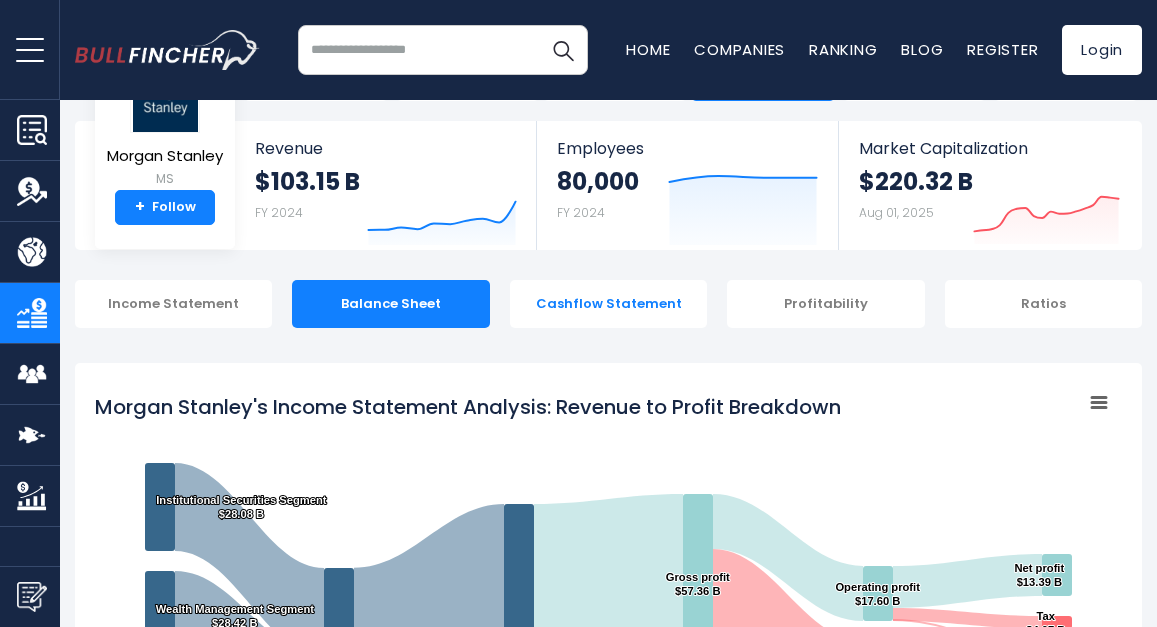 click on "Cashflow Statement" at bounding box center [608, 304] 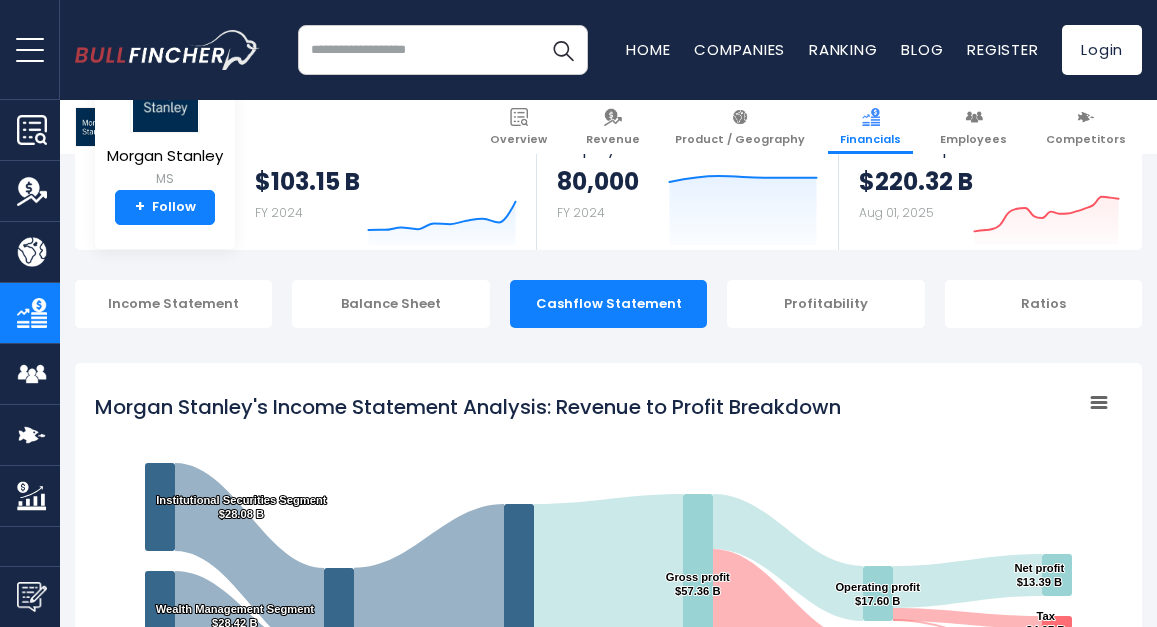 click on "Income Statement
Balance Sheet
Cashflow Statement
Profitability
Ratios
Chart context menu ," at bounding box center (608, 2582) 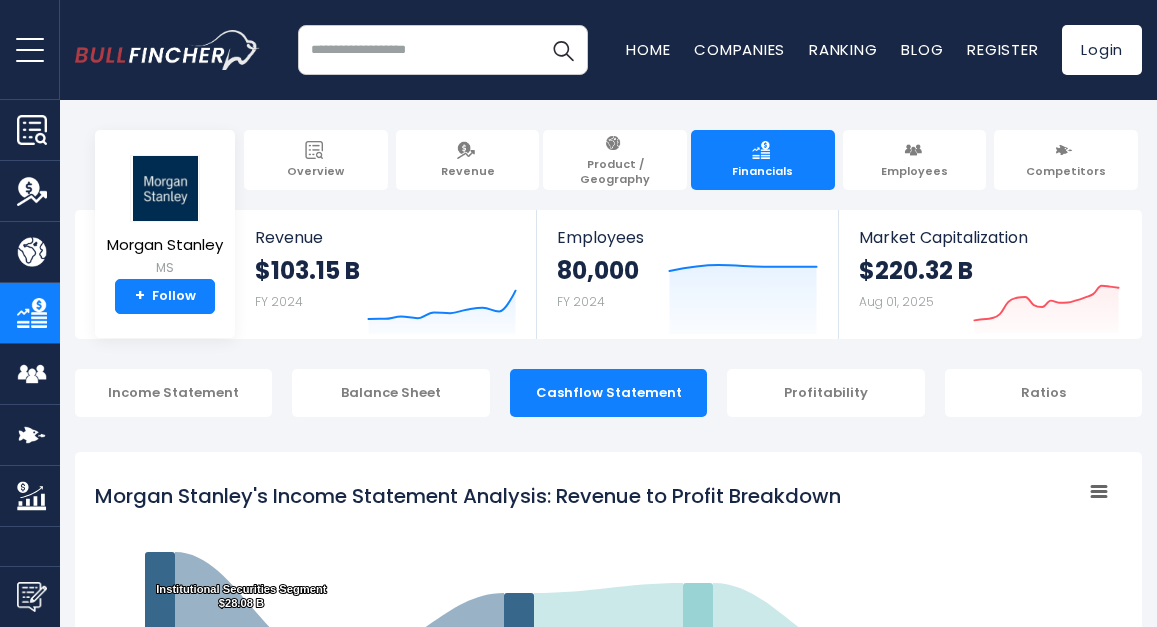 scroll, scrollTop: 577, scrollLeft: 0, axis: vertical 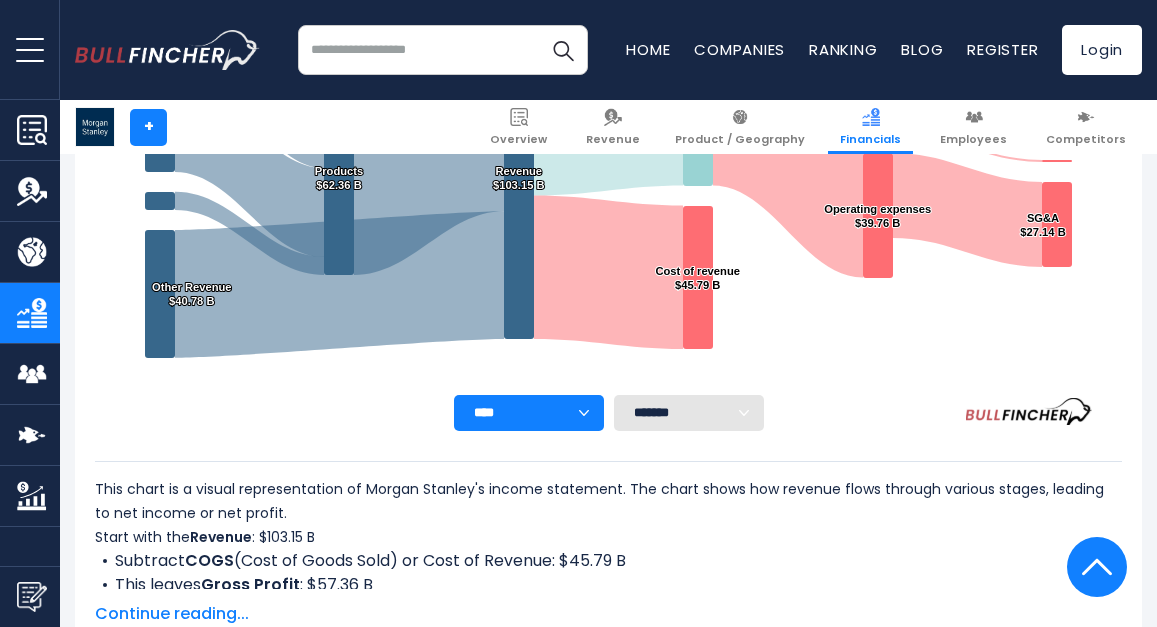 click on "*******
**
**
**
**" at bounding box center (689, 413) 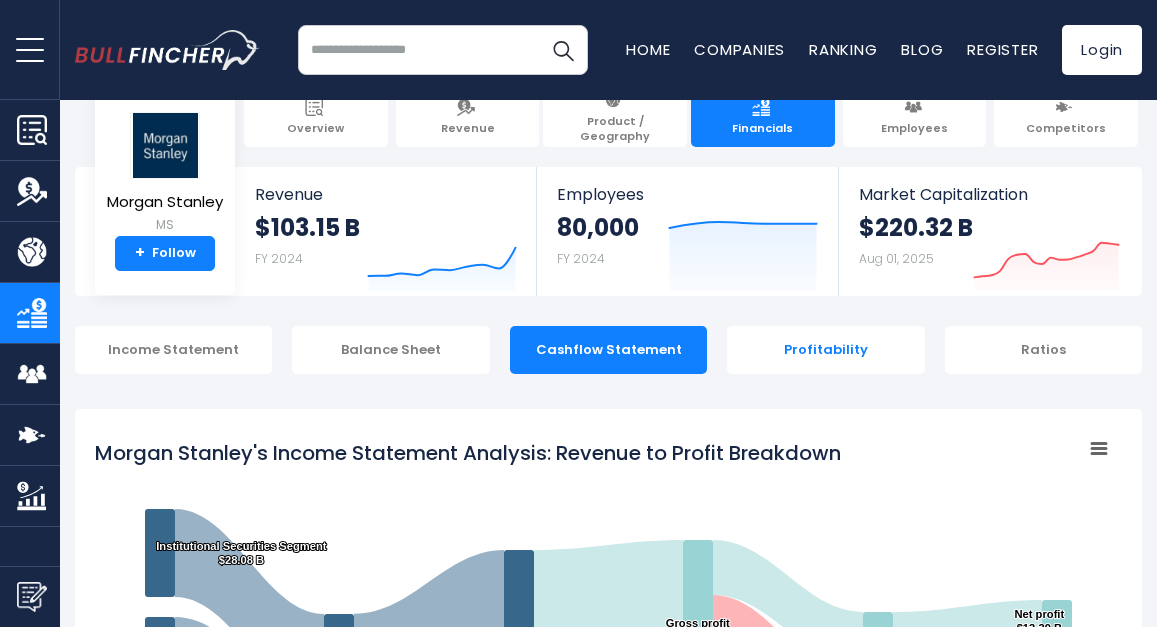 scroll, scrollTop: 24, scrollLeft: 0, axis: vertical 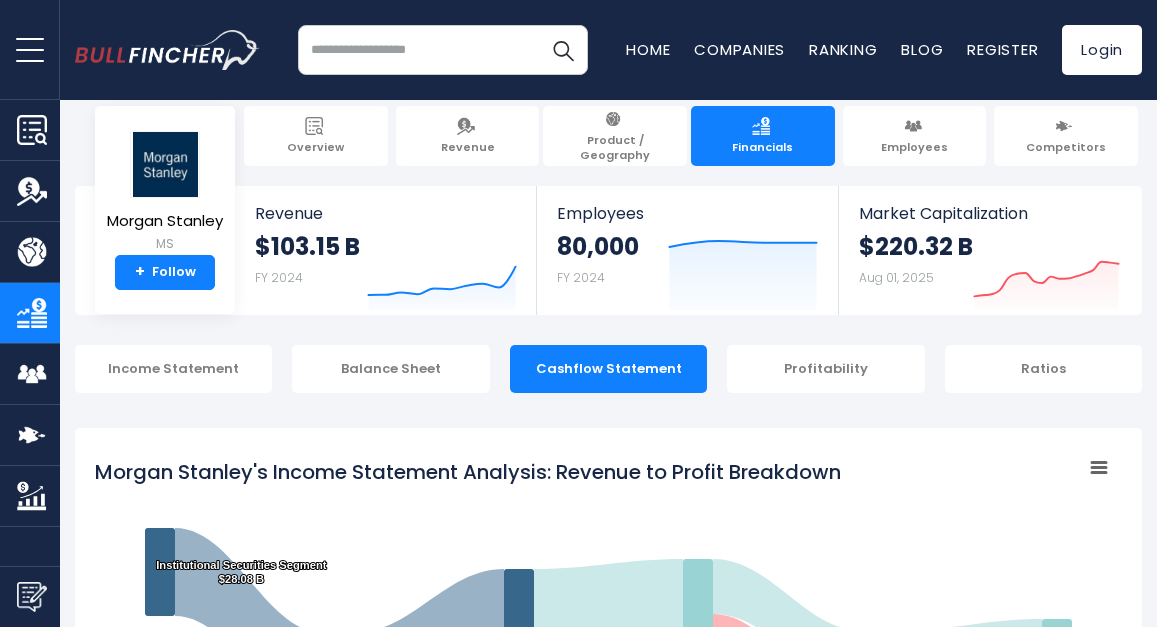 click on "Income Statement
Balance Sheet
Cashflow Statement
Profitability
Ratios
Chart context menu ," at bounding box center (608, 2647) 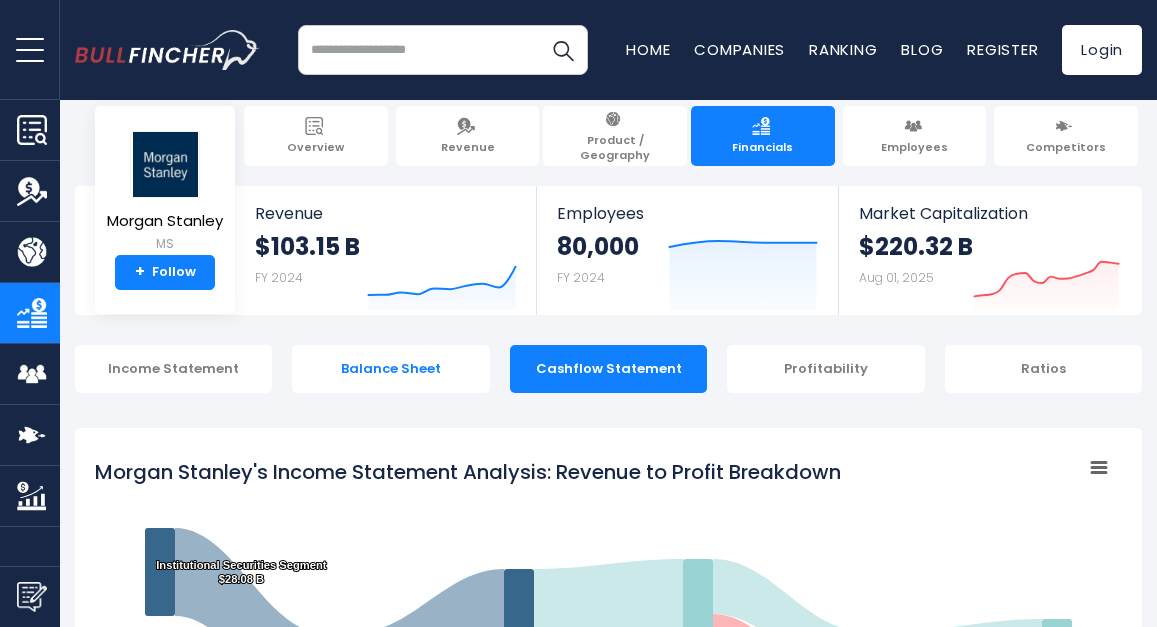 click on "Balance Sheet" at bounding box center [390, 369] 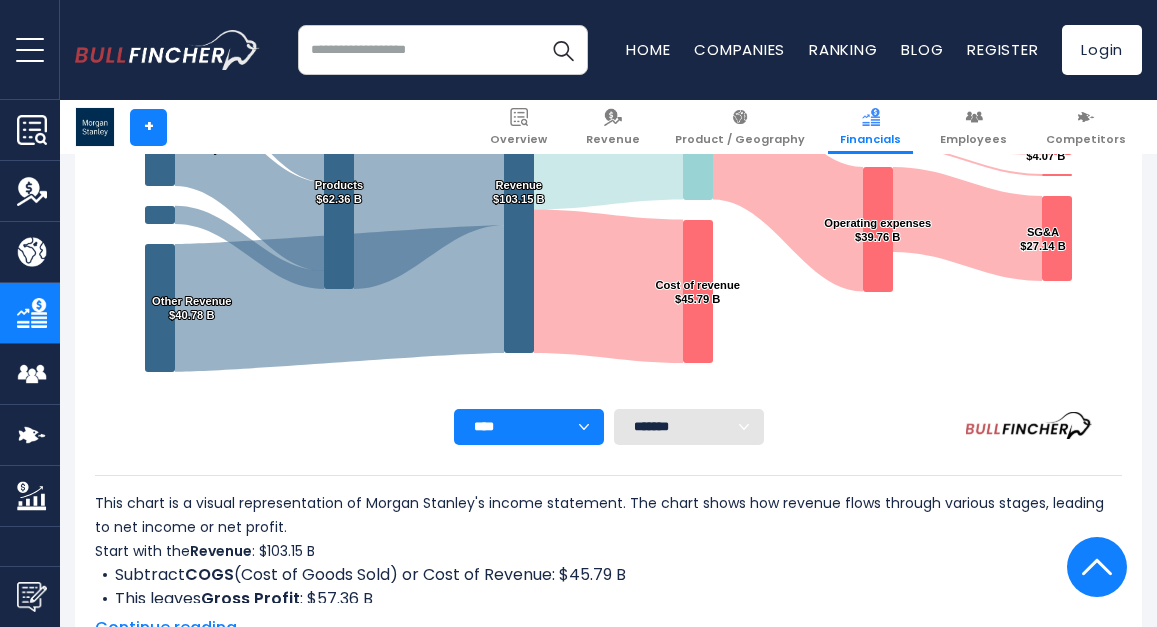 scroll, scrollTop: 564, scrollLeft: 0, axis: vertical 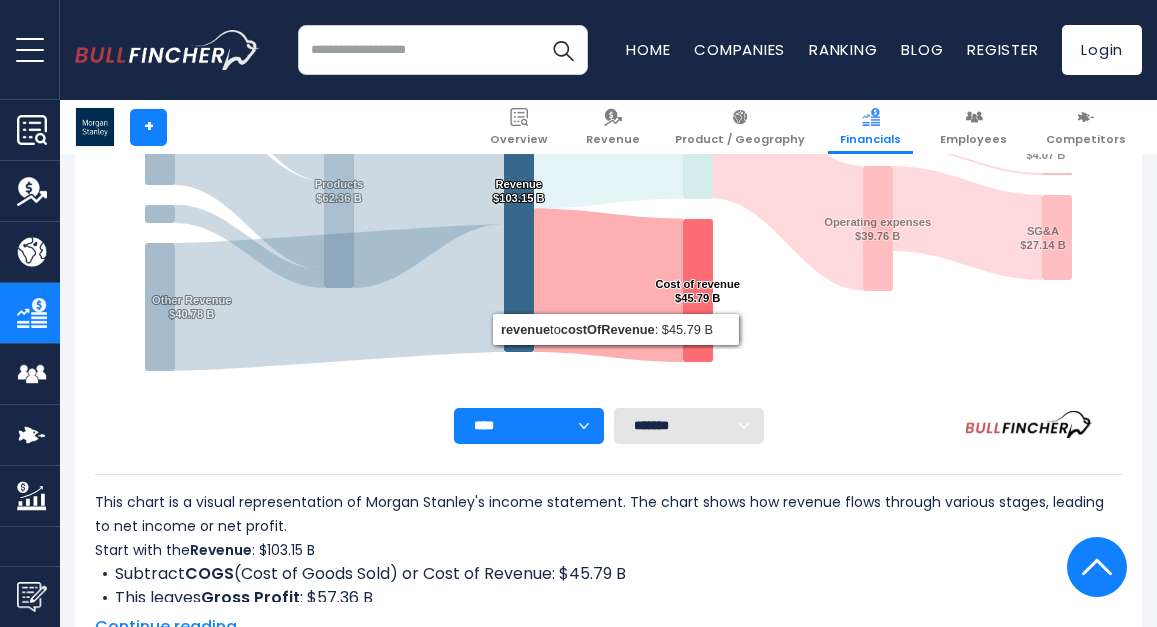 click on "*******
**
**
**
**" at bounding box center [689, 426] 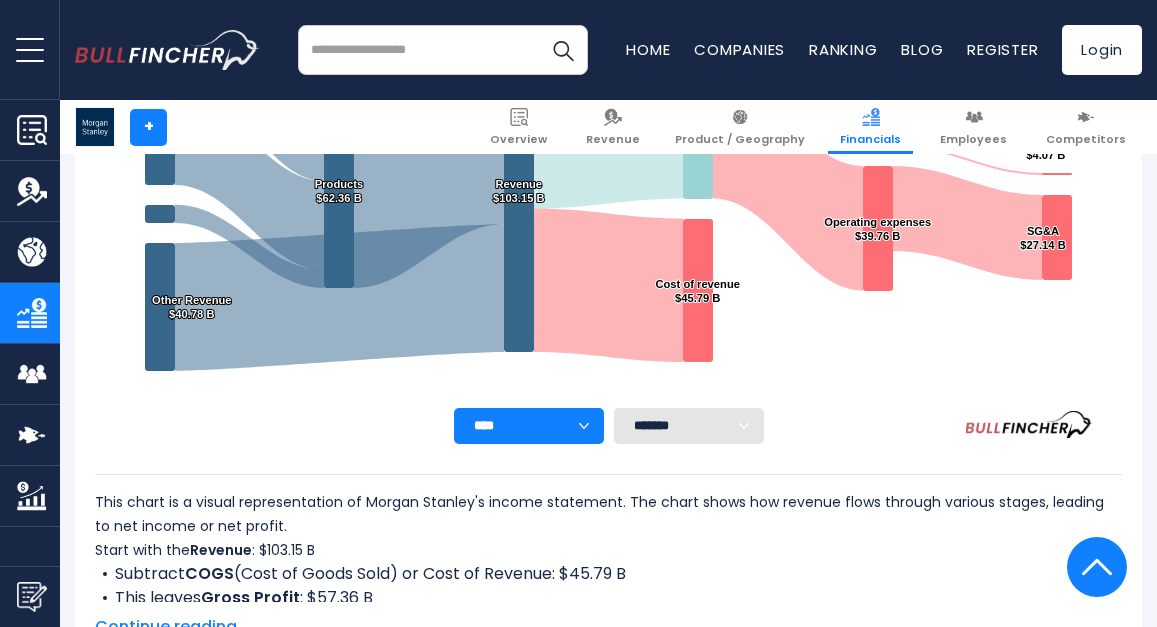 click on "**** **** **** **** **** ****" at bounding box center [529, 426] 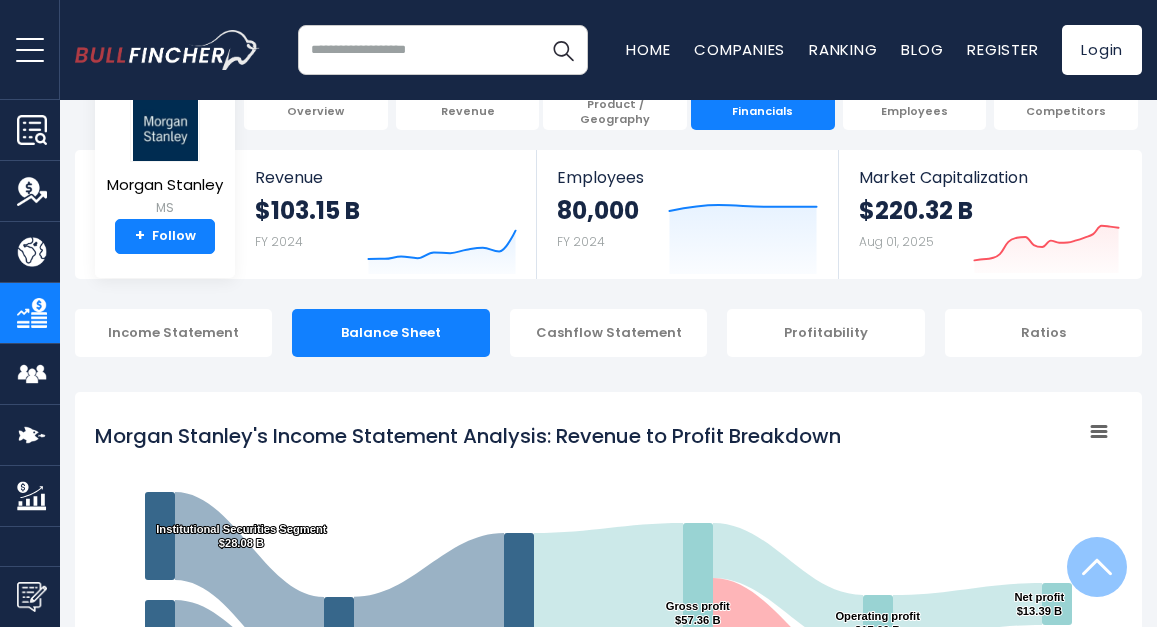 scroll, scrollTop: 0, scrollLeft: 0, axis: both 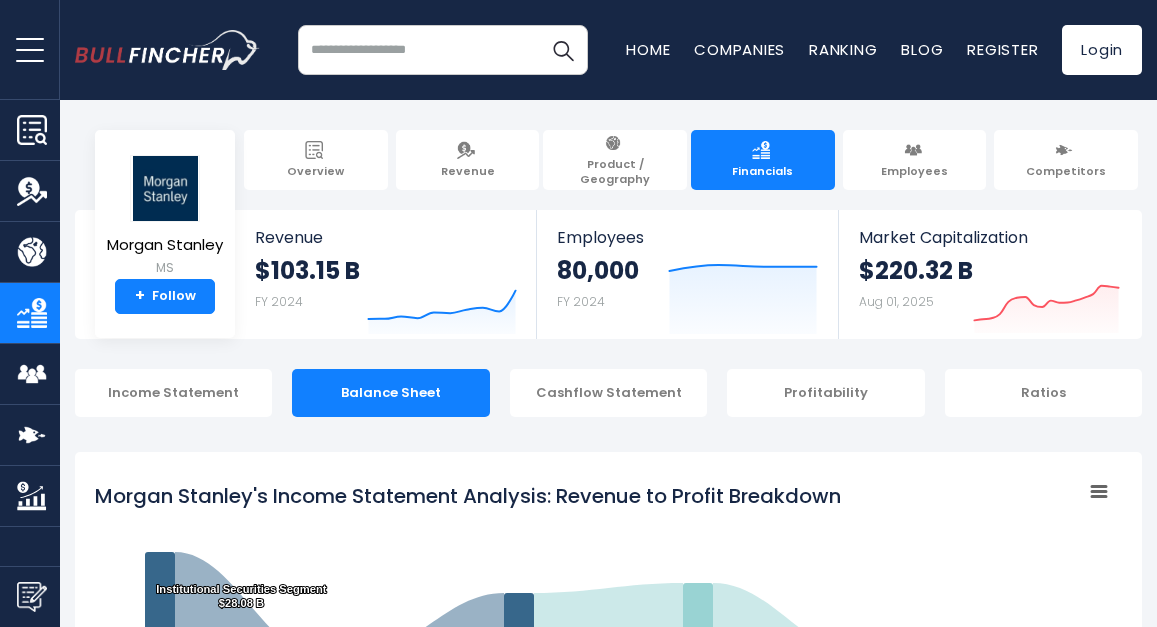 click 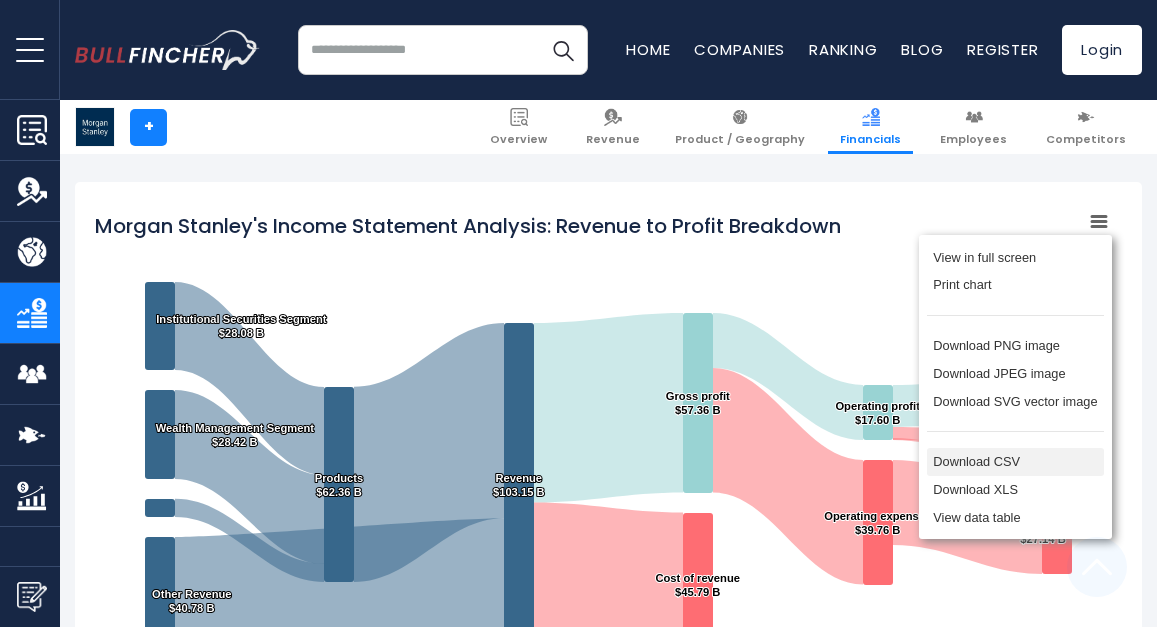 scroll, scrollTop: 301, scrollLeft: 0, axis: vertical 